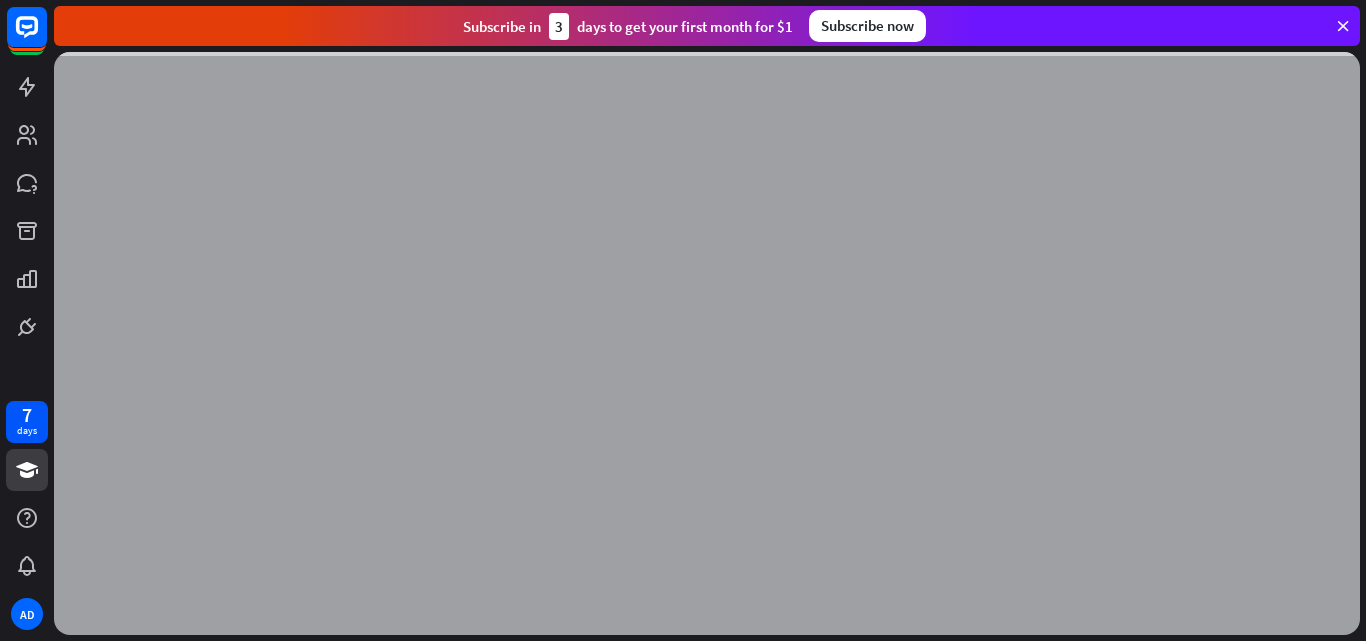 scroll, scrollTop: 0, scrollLeft: 0, axis: both 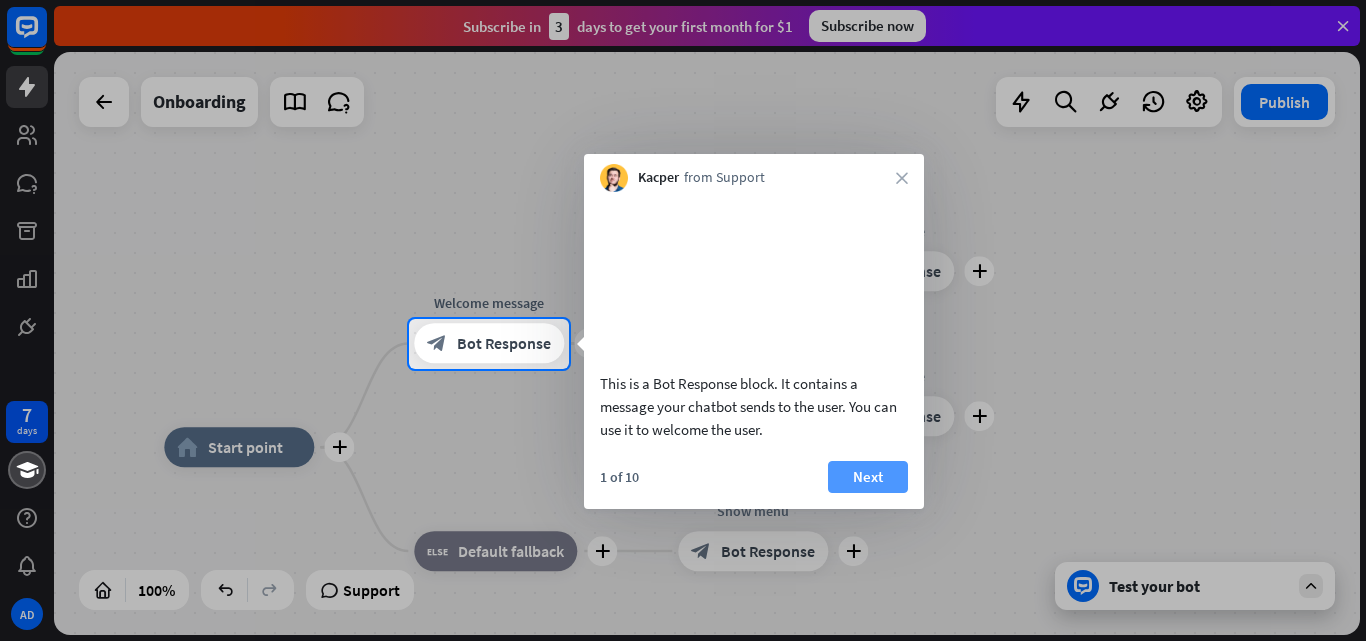 click on "Next" at bounding box center [868, 477] 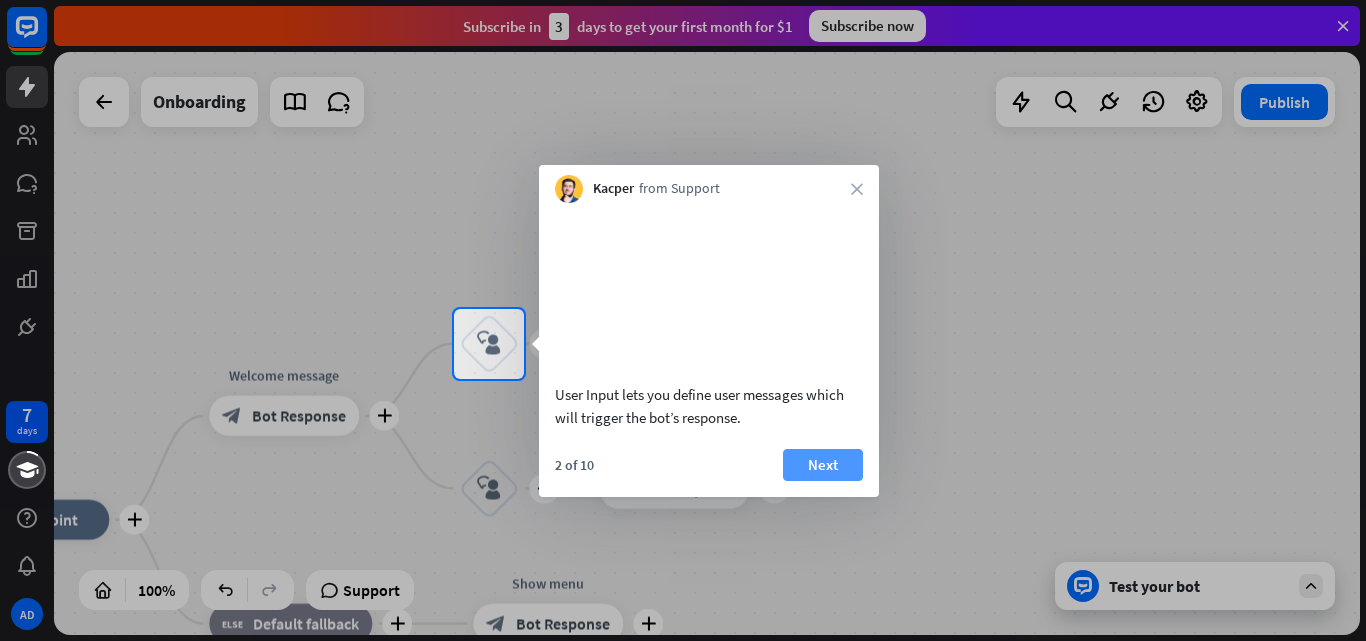 click on "Next" at bounding box center (823, 465) 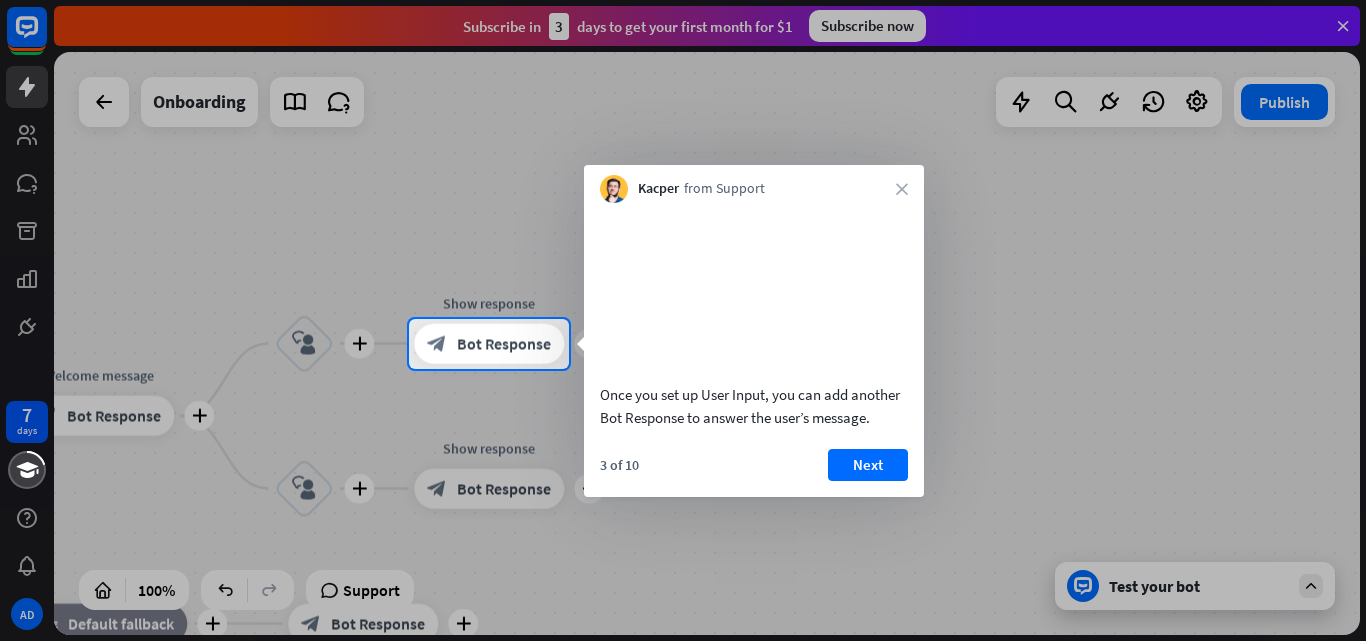 click on "Next" at bounding box center (868, 465) 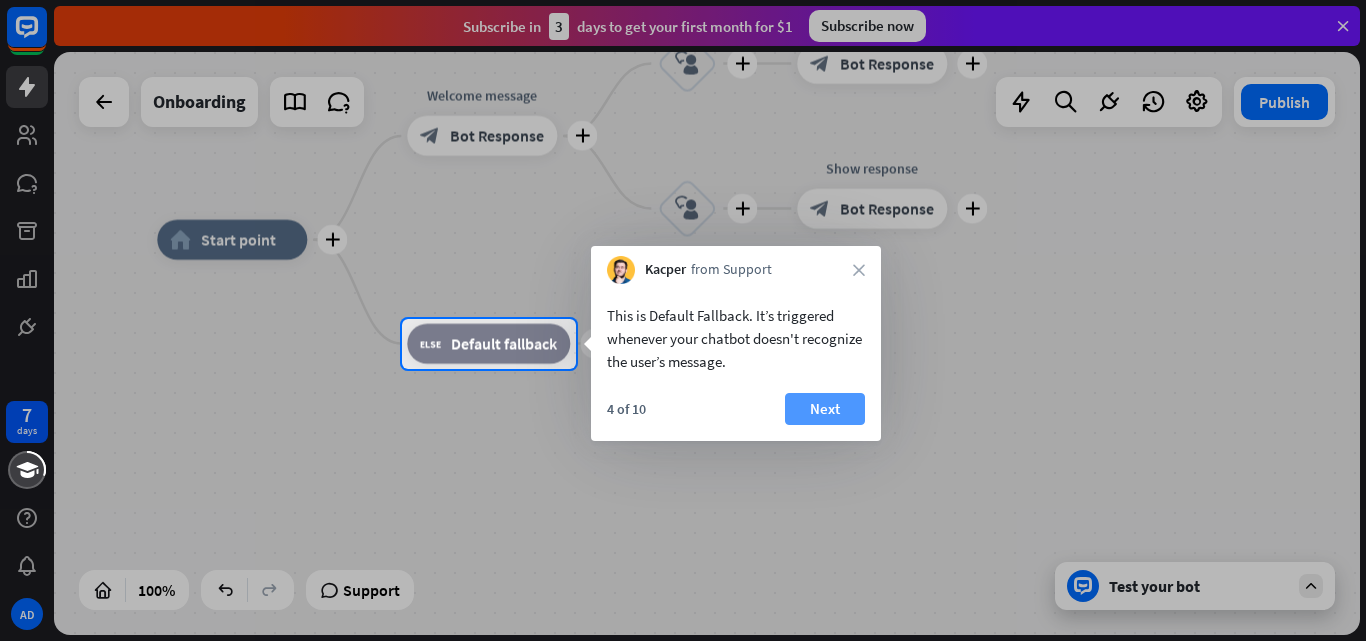 click on "Next" at bounding box center (825, 409) 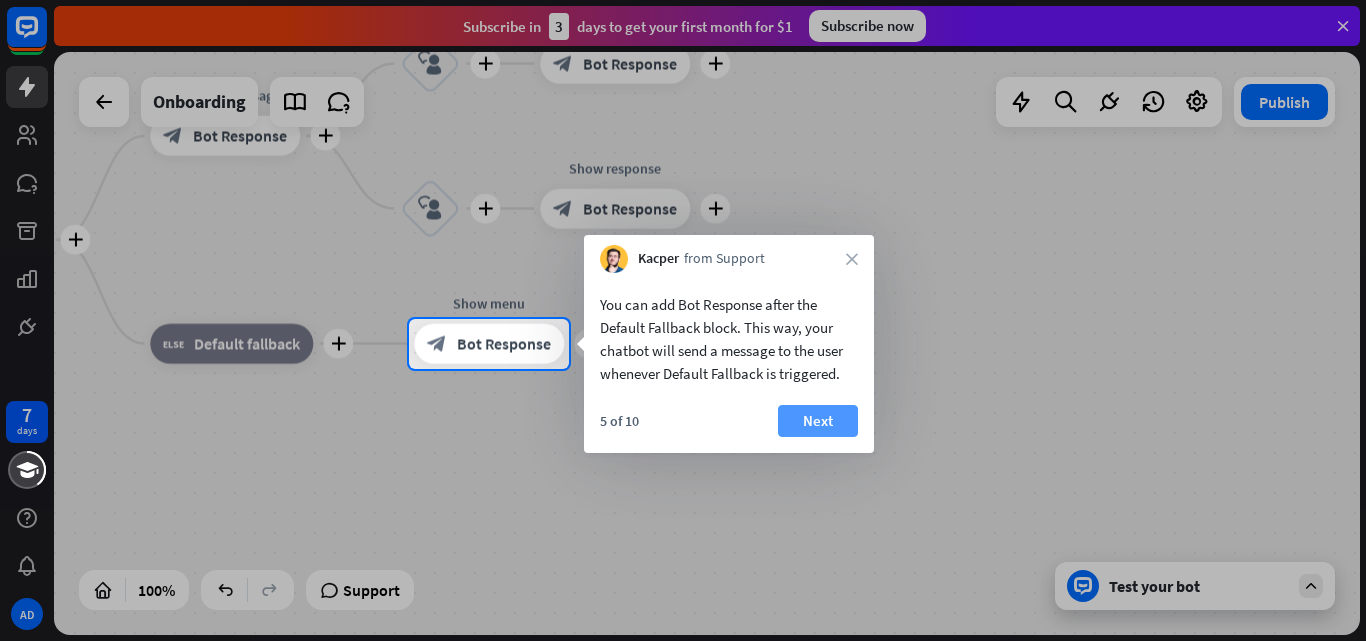 click on "Next" at bounding box center (818, 421) 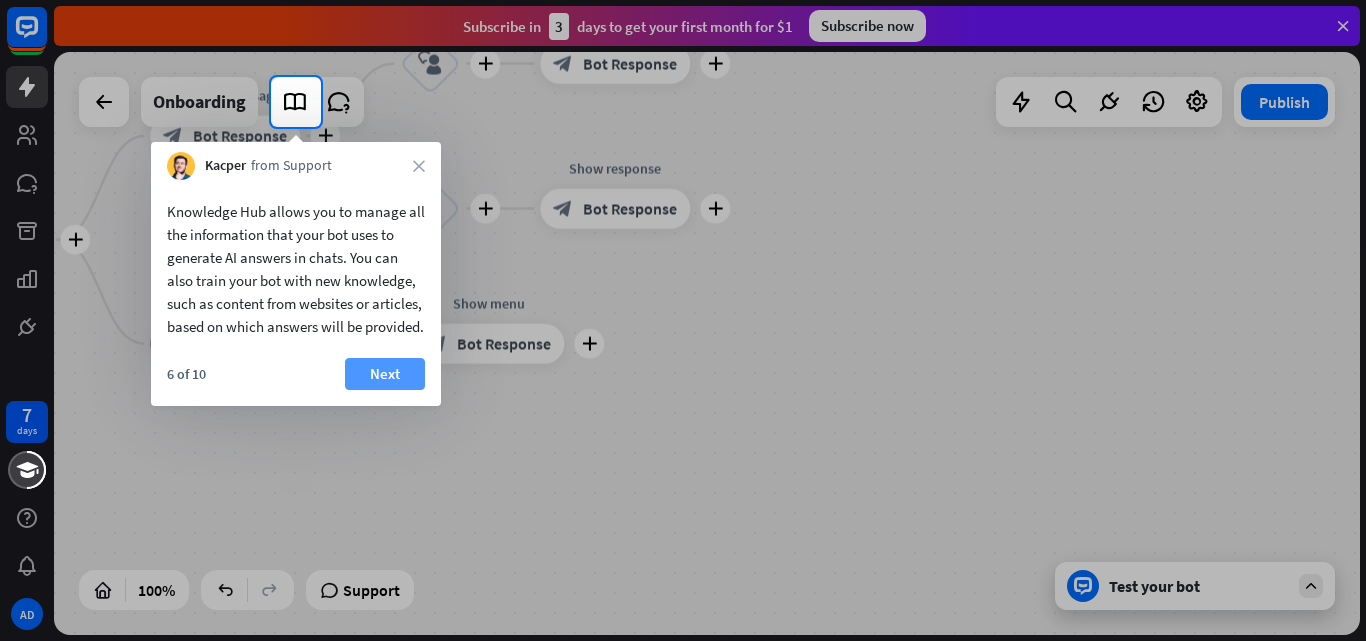 click on "Next" at bounding box center (385, 374) 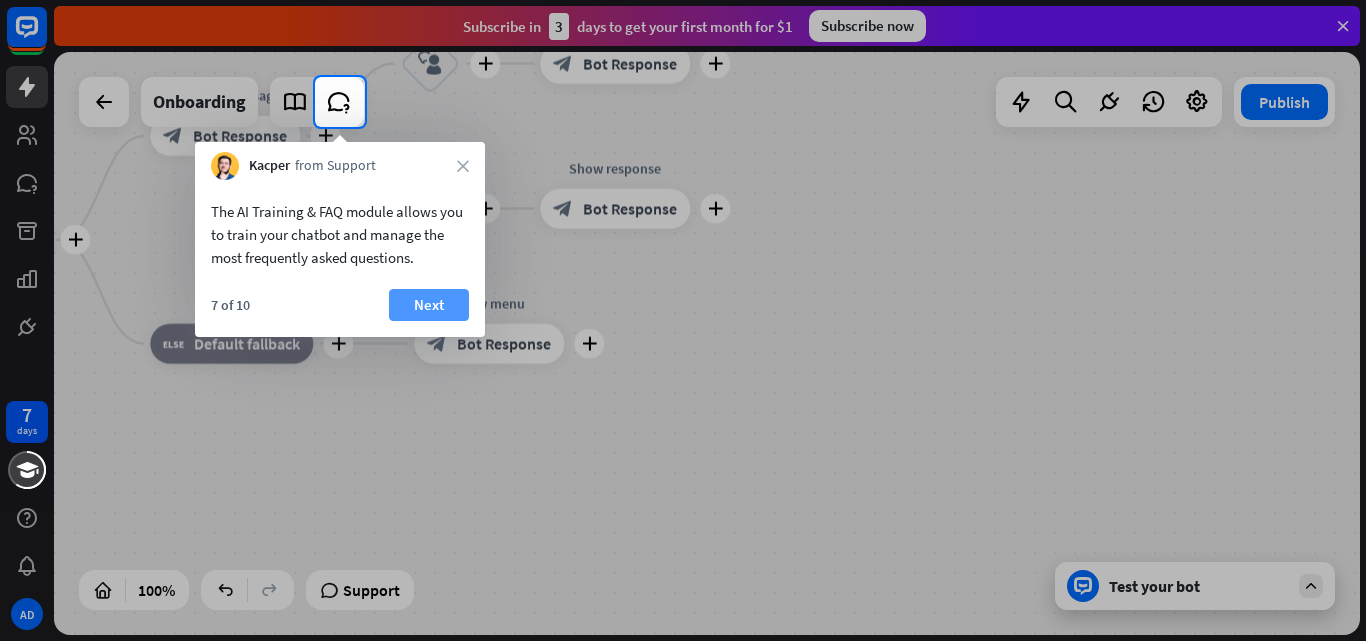 click on "Next" at bounding box center (429, 305) 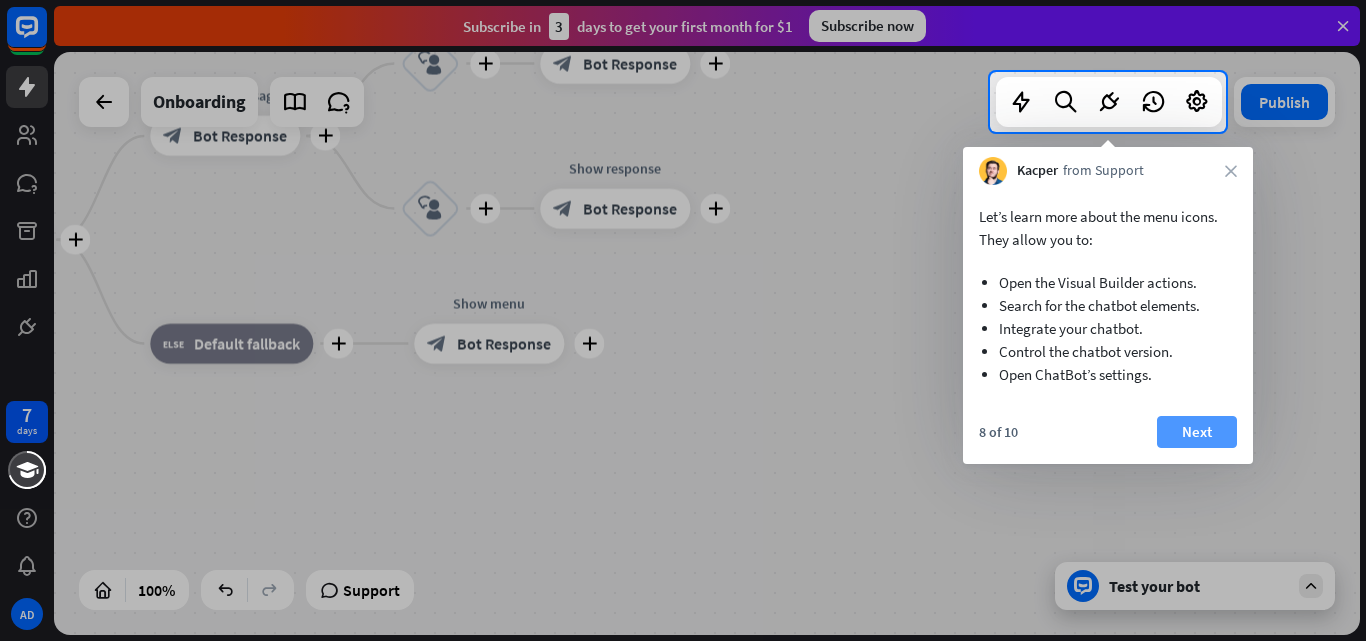 click on "Next" at bounding box center (1197, 432) 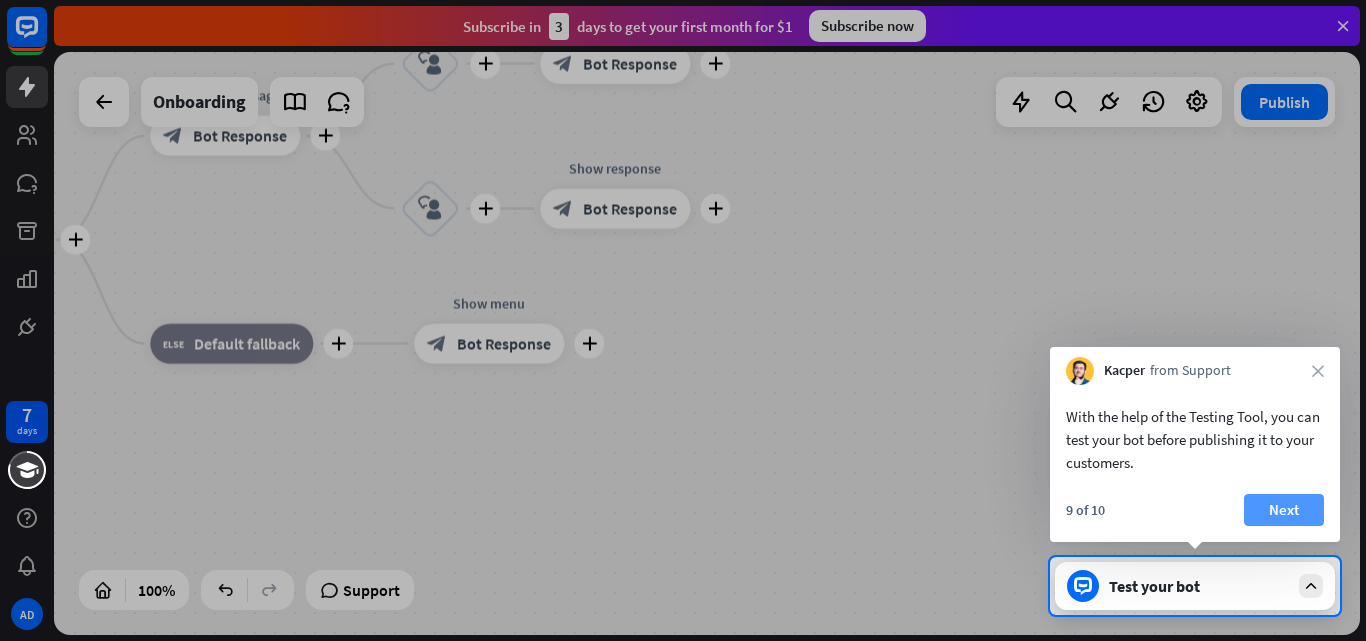 click on "Next" at bounding box center (1284, 510) 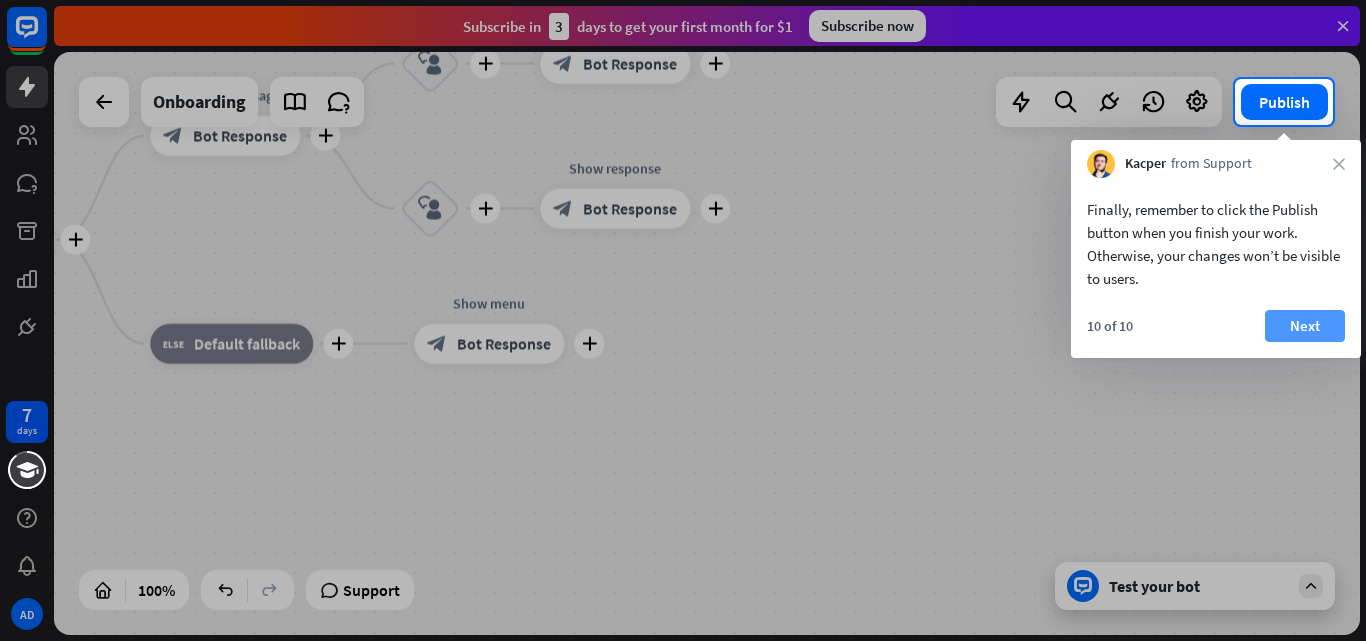 click on "Next" at bounding box center (1305, 326) 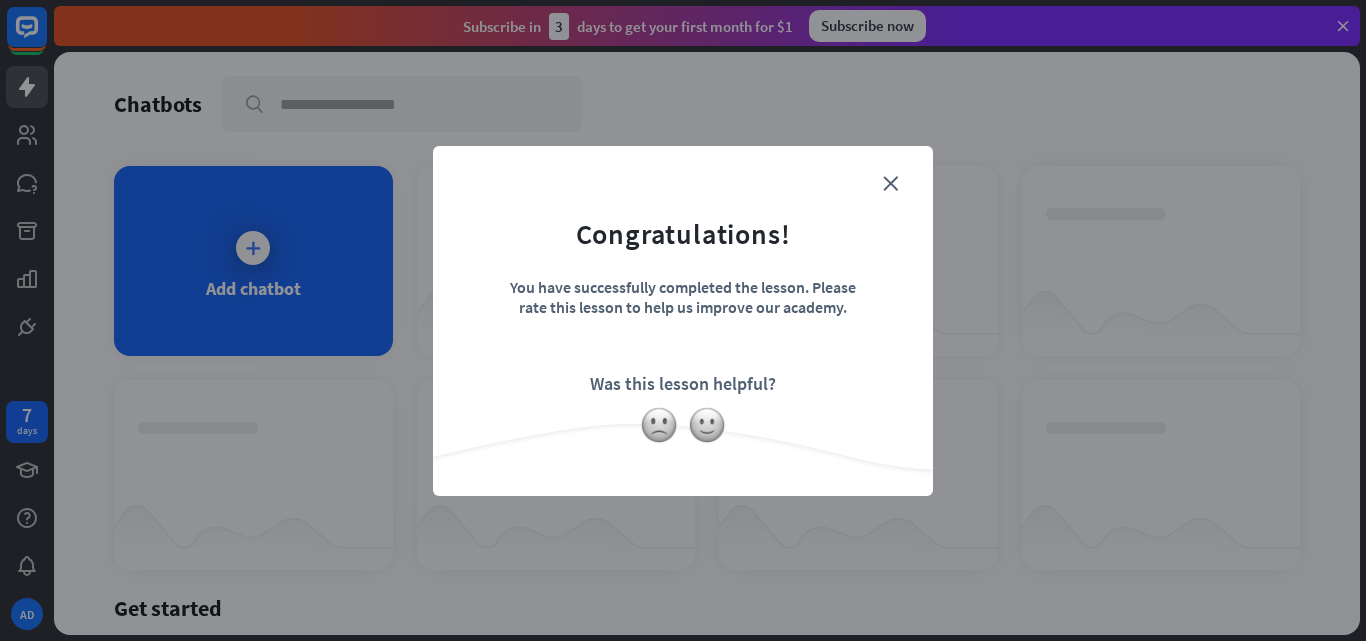 click on "Congratulations!
You have successfully completed the lesson.
Please rate this lesson to help us improve our
academy.
Was this lesson helpful?" at bounding box center (683, 290) 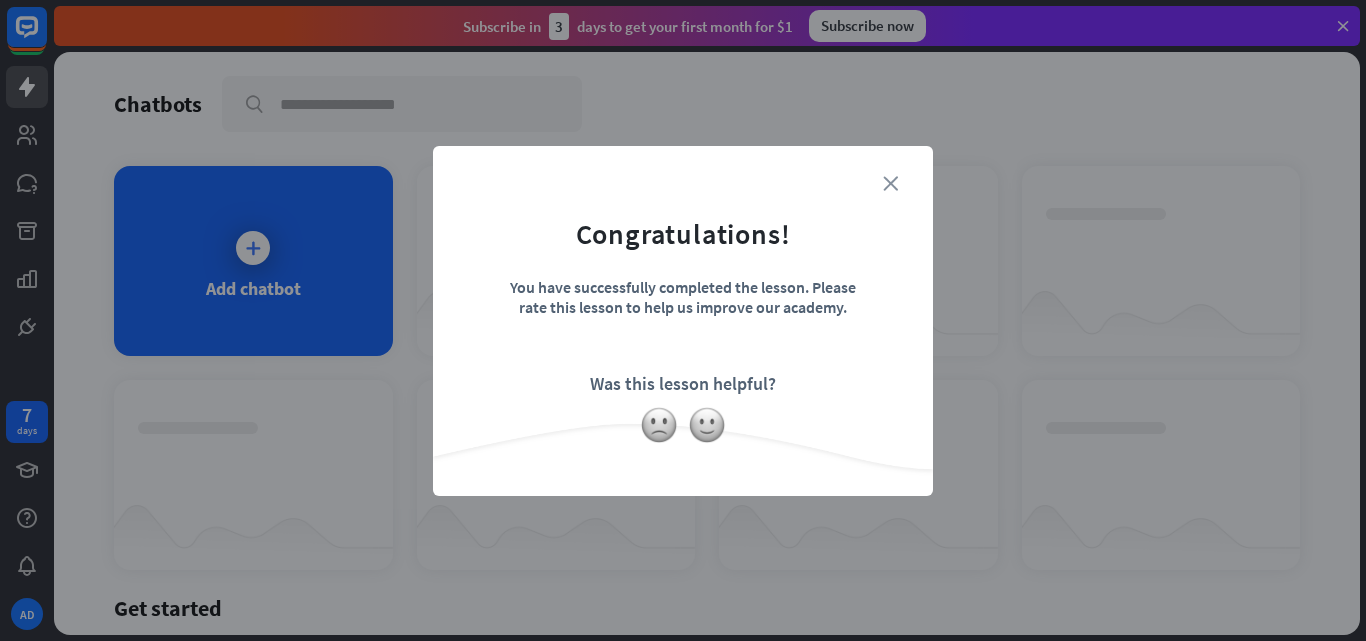 click on "close" at bounding box center [890, 183] 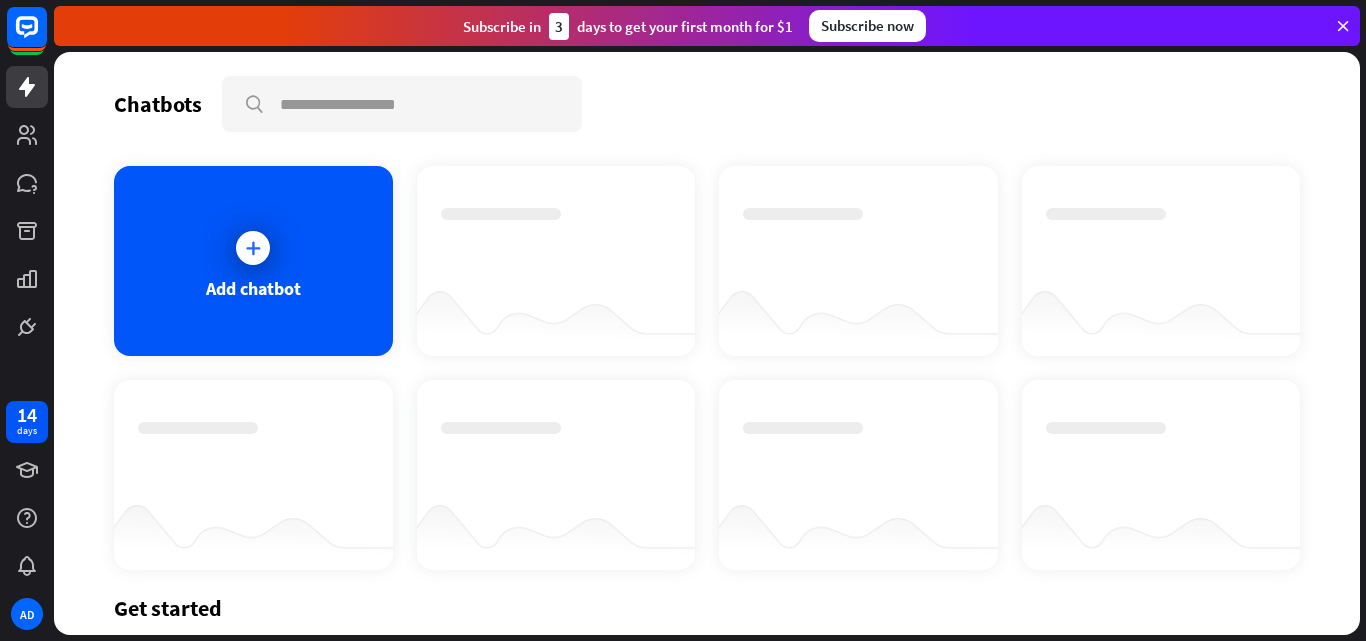 click at bounding box center [1343, 26] 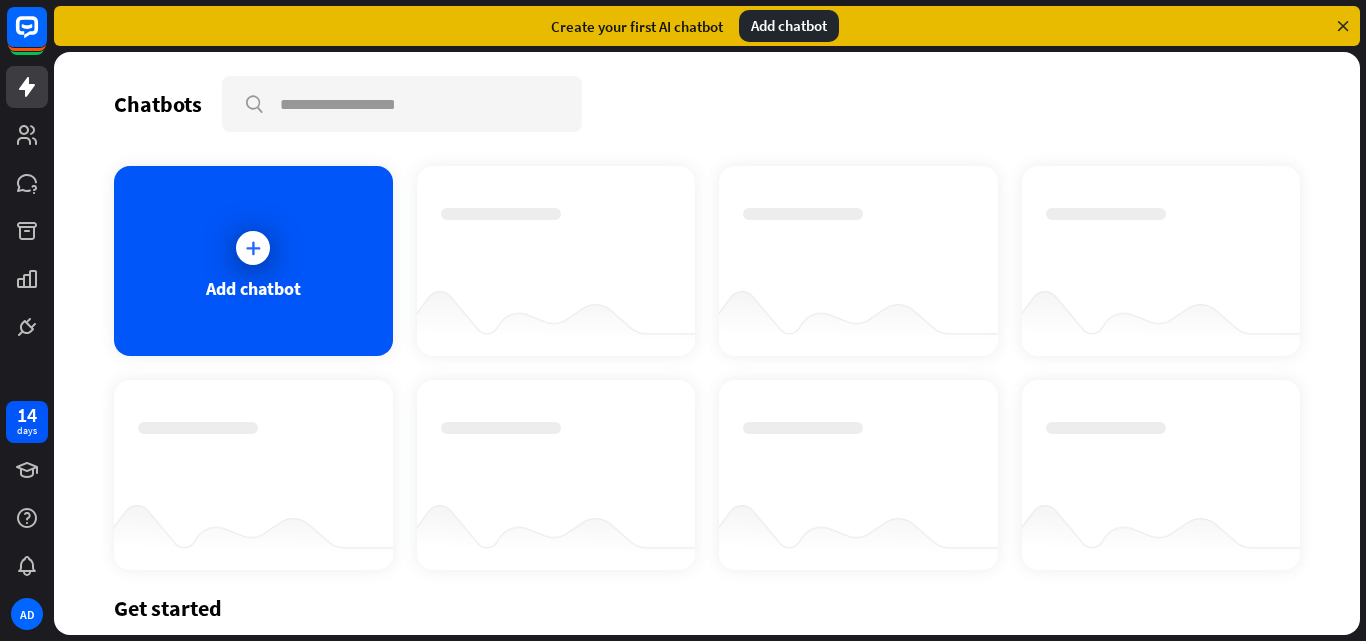 click at bounding box center (1343, 26) 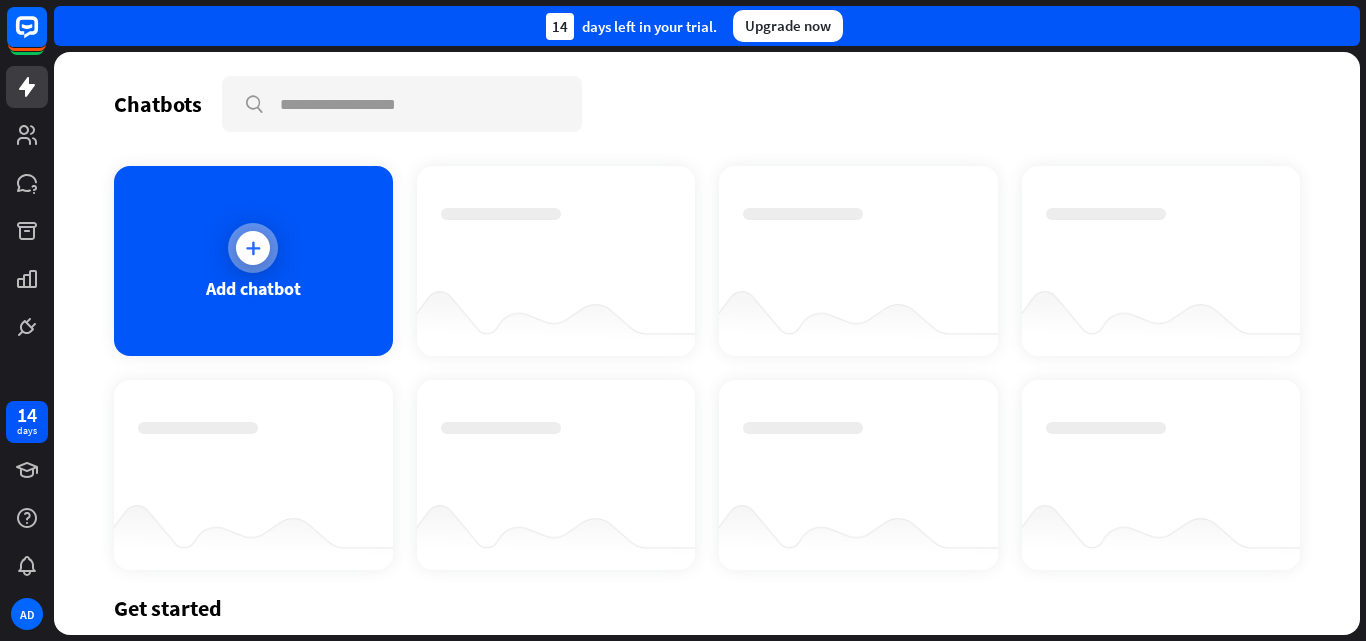 click at bounding box center [253, 248] 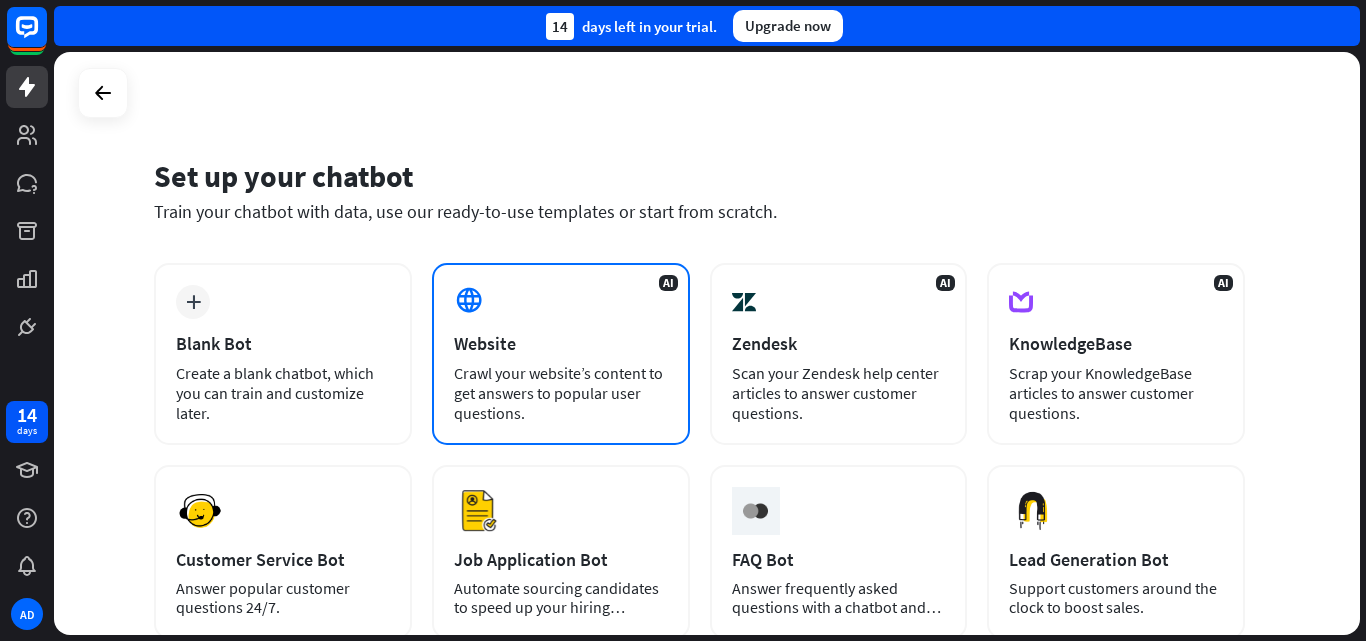 click on "AI     Website
Crawl your website’s content to get answers to
popular user questions." at bounding box center (561, 354) 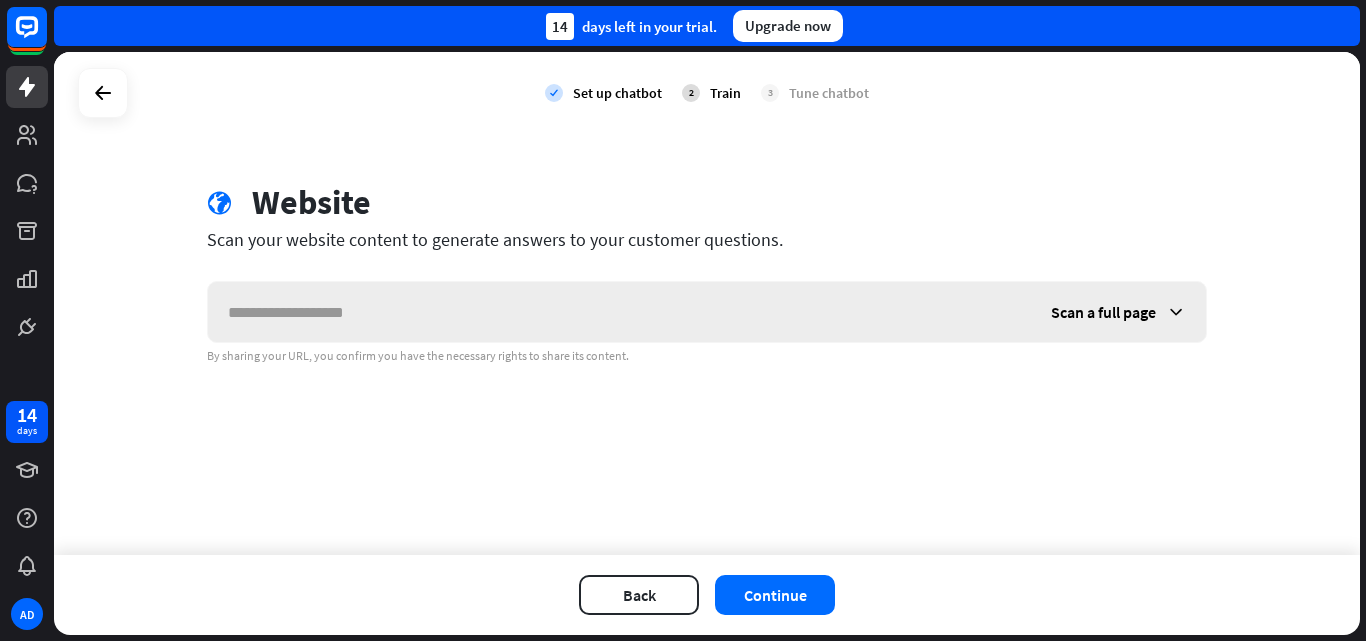 click at bounding box center [619, 312] 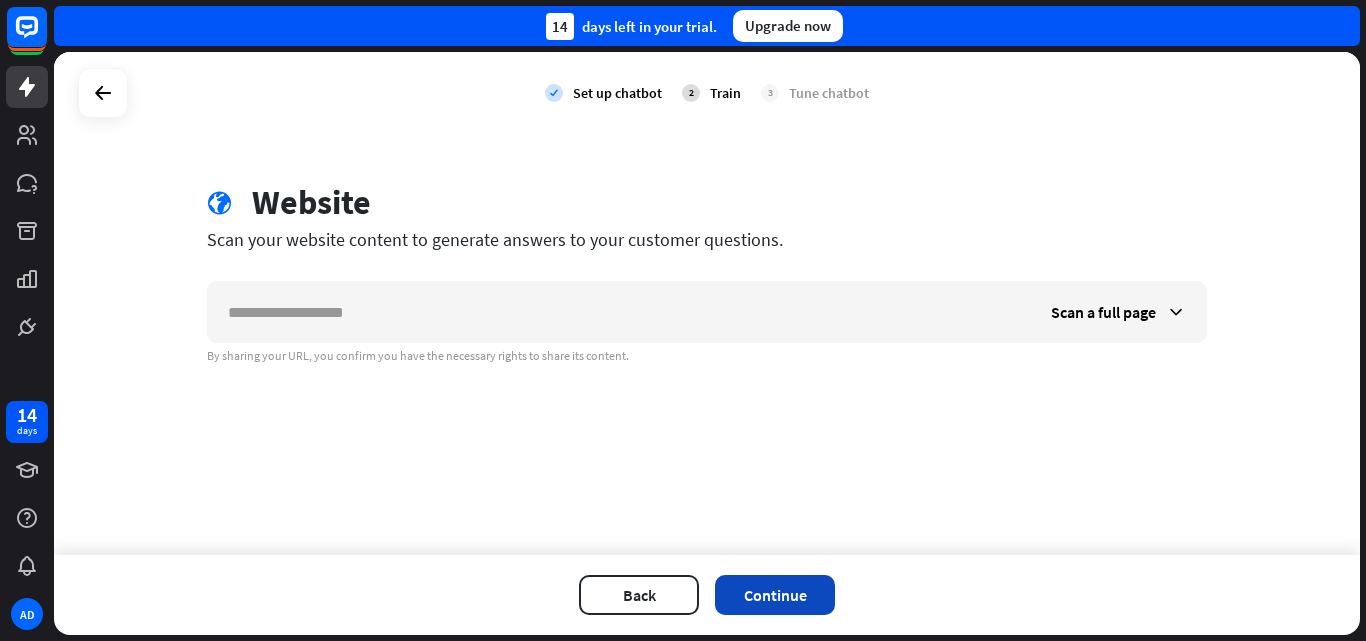 click on "Continue" at bounding box center (775, 595) 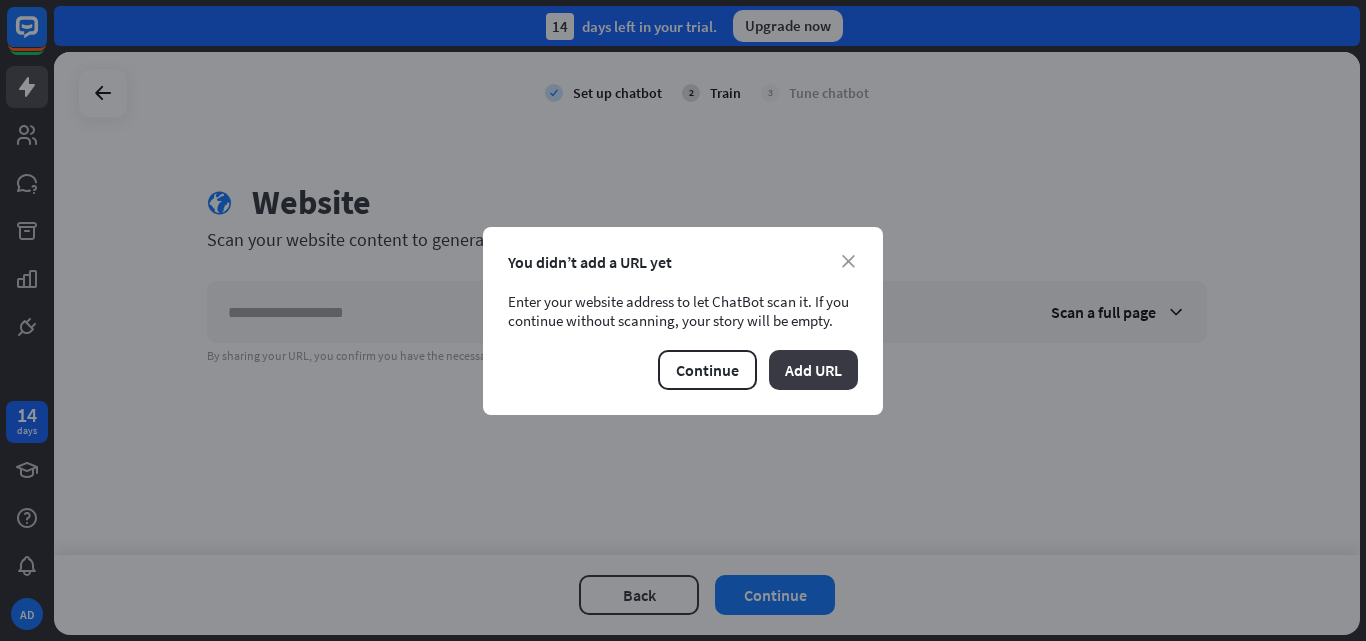 click on "Add URL" at bounding box center (813, 370) 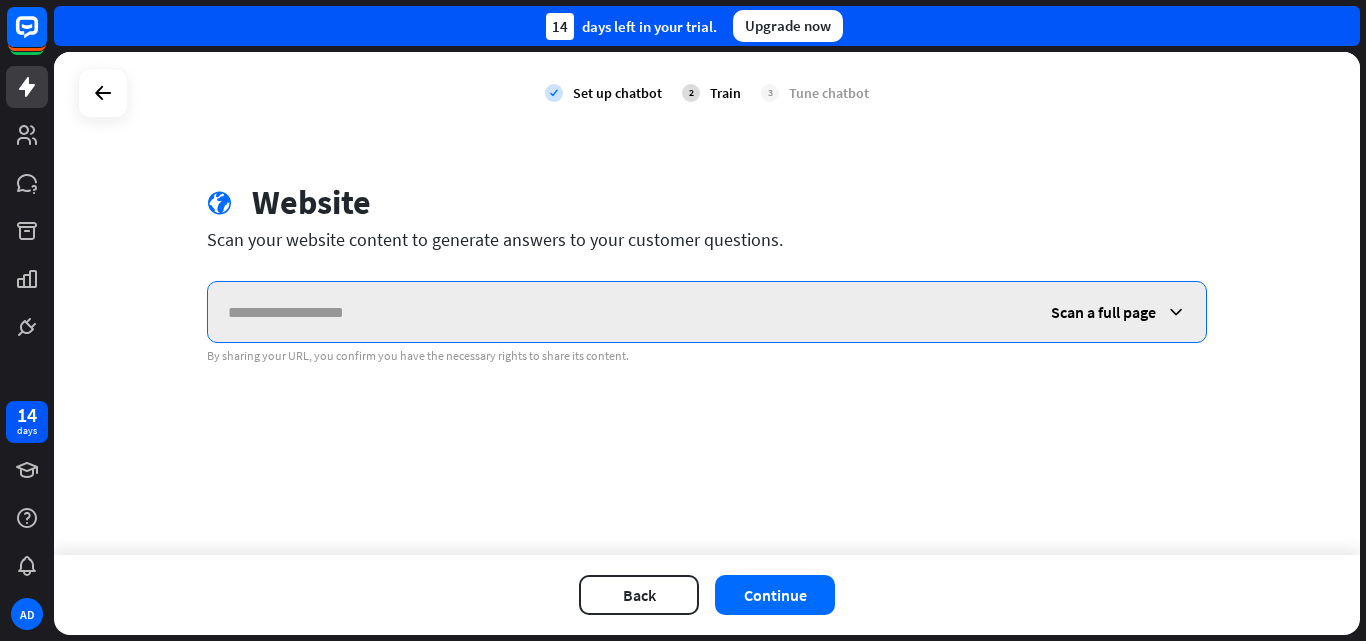 click at bounding box center [619, 312] 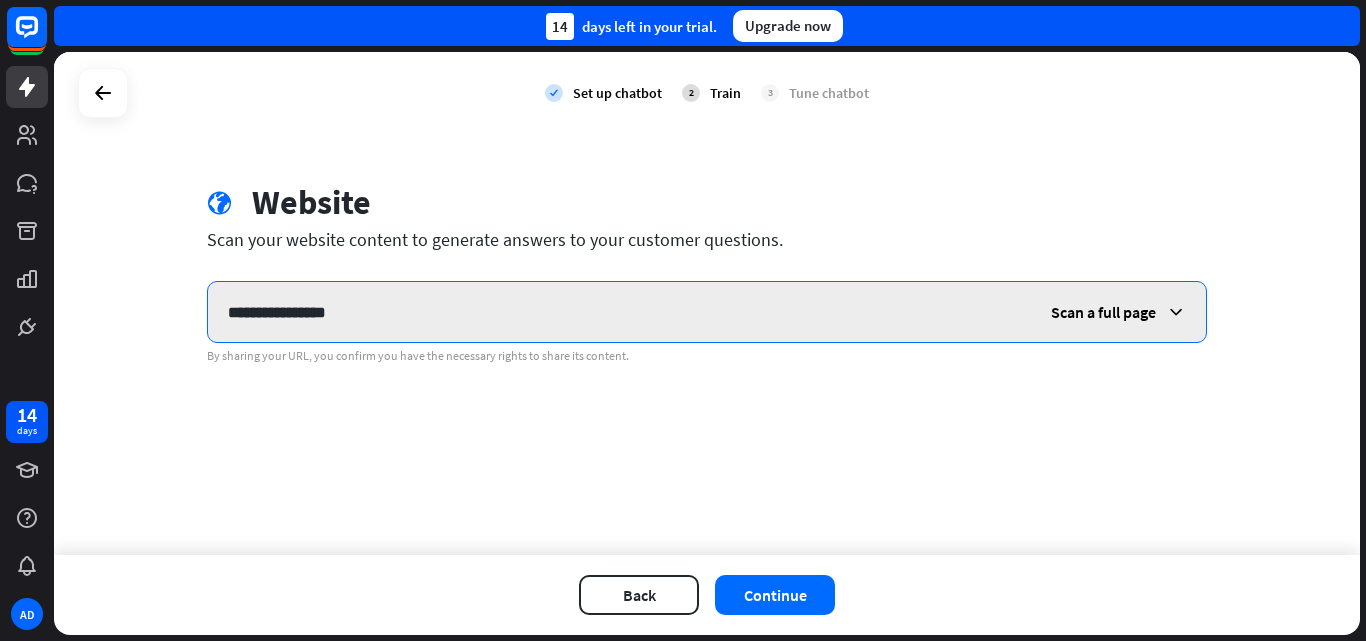 paste on "**********" 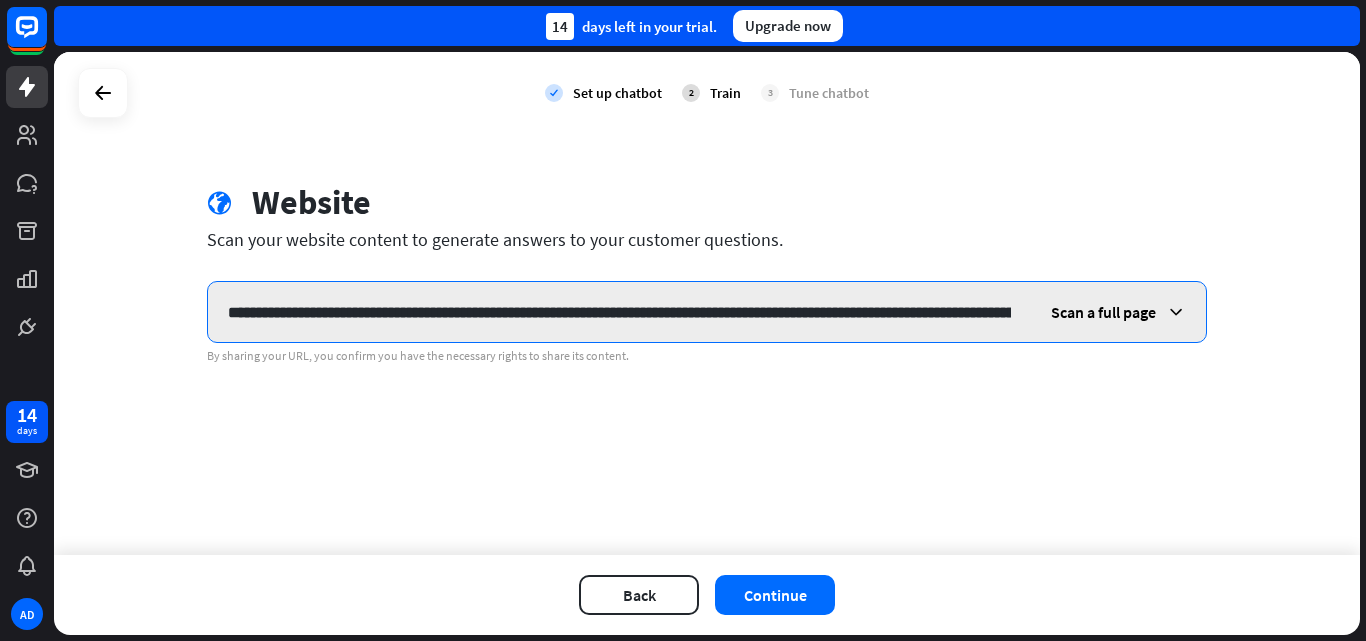 scroll, scrollTop: 0, scrollLeft: 17919, axis: horizontal 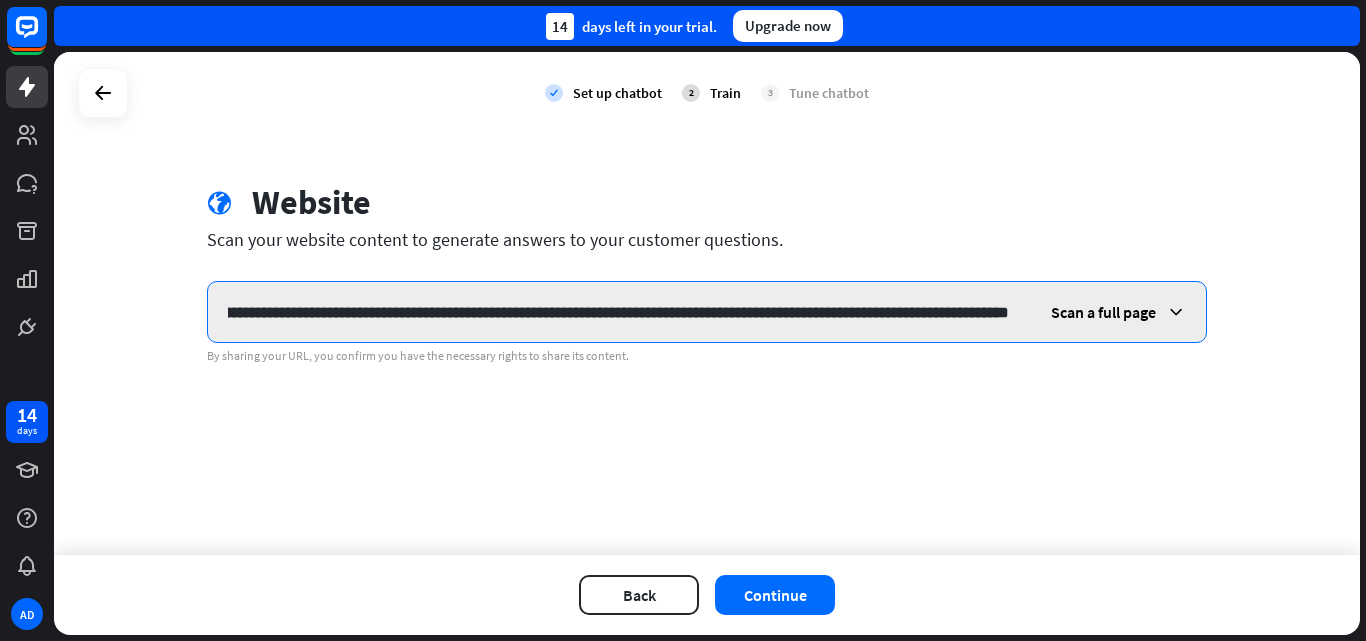 type on "**********" 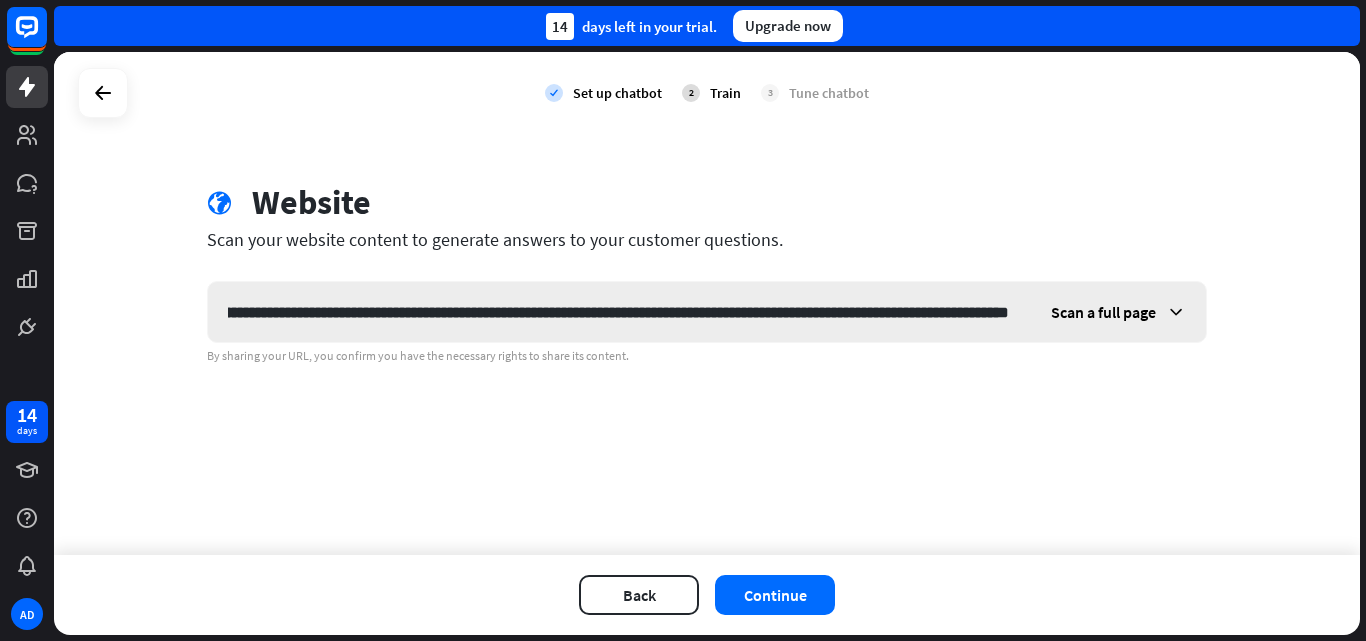 scroll, scrollTop: 0, scrollLeft: 0, axis: both 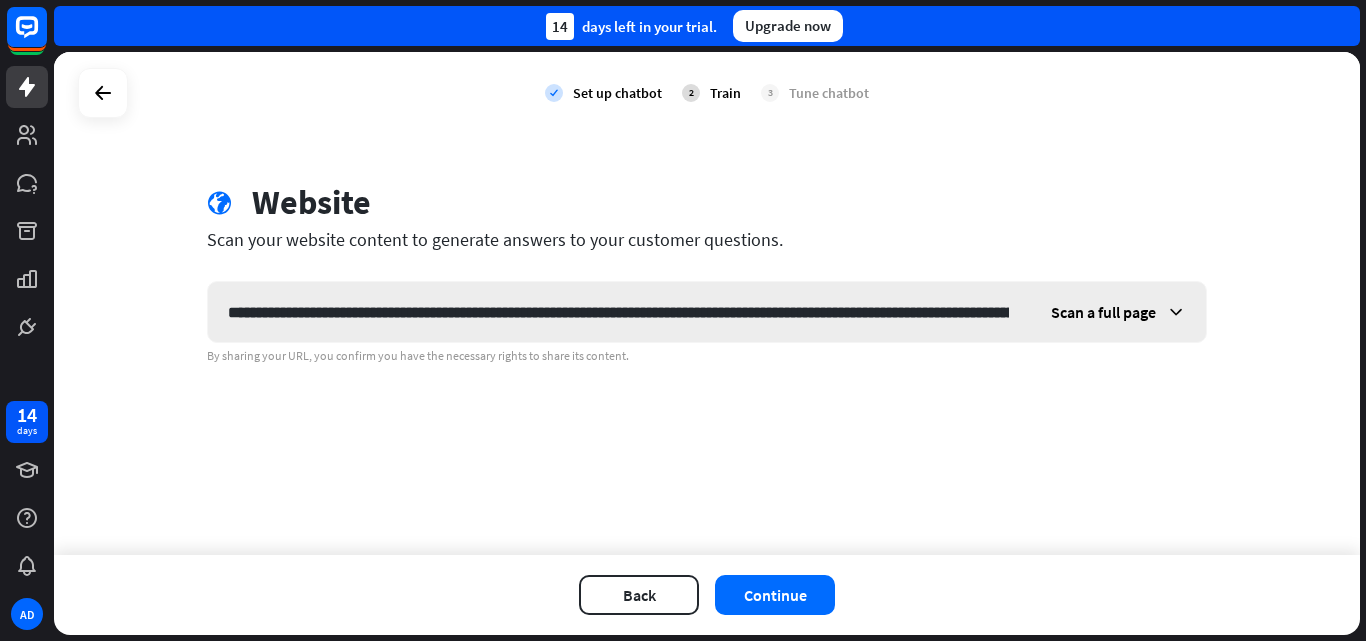click on "Scan a full page" at bounding box center [1118, 312] 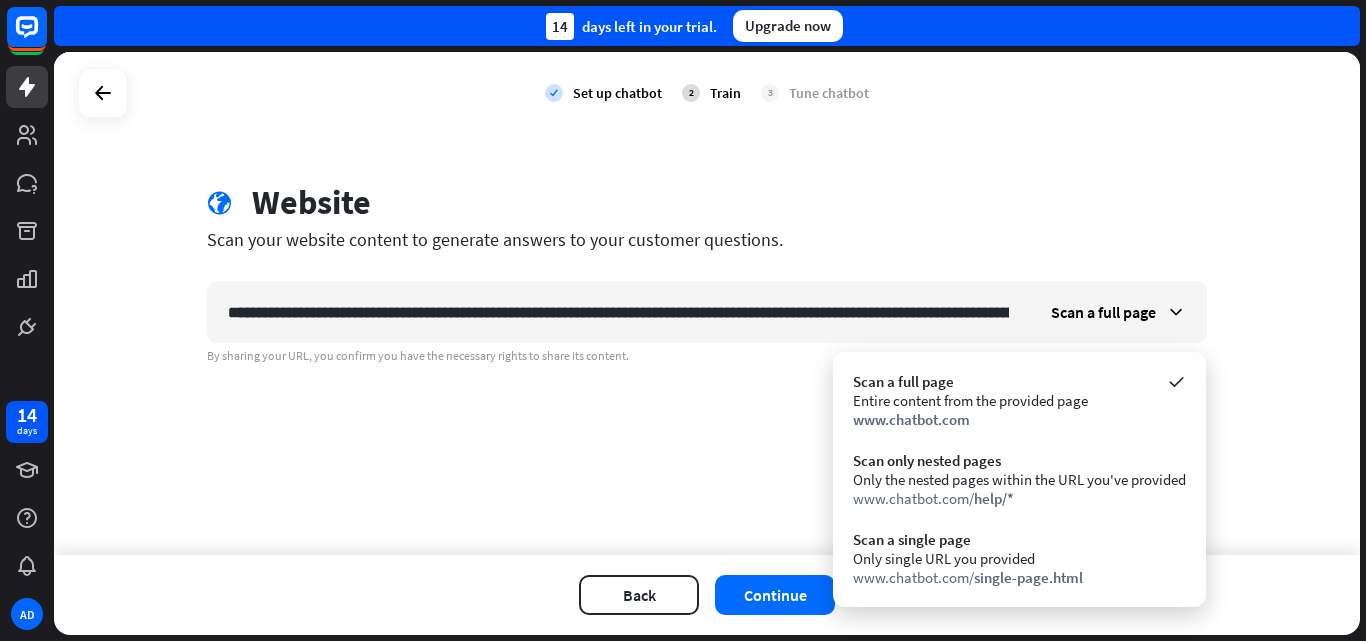 click on "check   Set up chatbot   2   Train   3   Tune chatbot   globe
Website
Scan your website content to generate answers to your customer
questions.
Scan a full page
By sharing your URL, you confirm you have the necessary rights to
share its content." at bounding box center (707, 303) 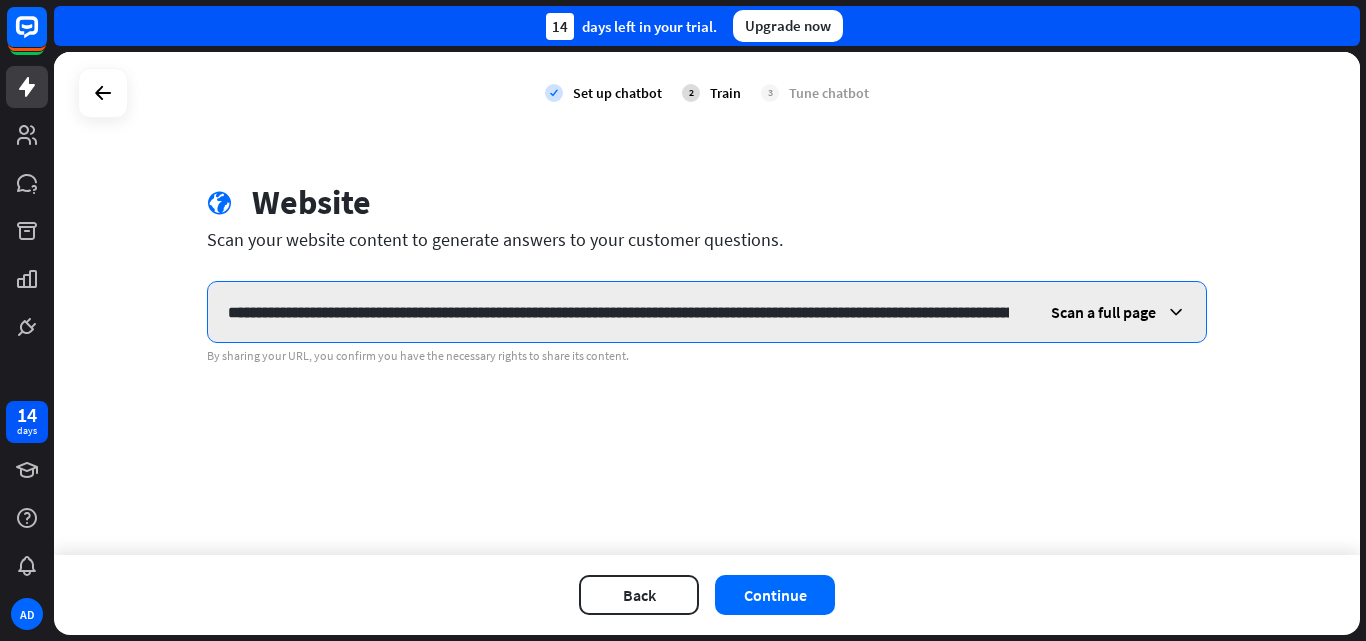 click at bounding box center [618, 312] 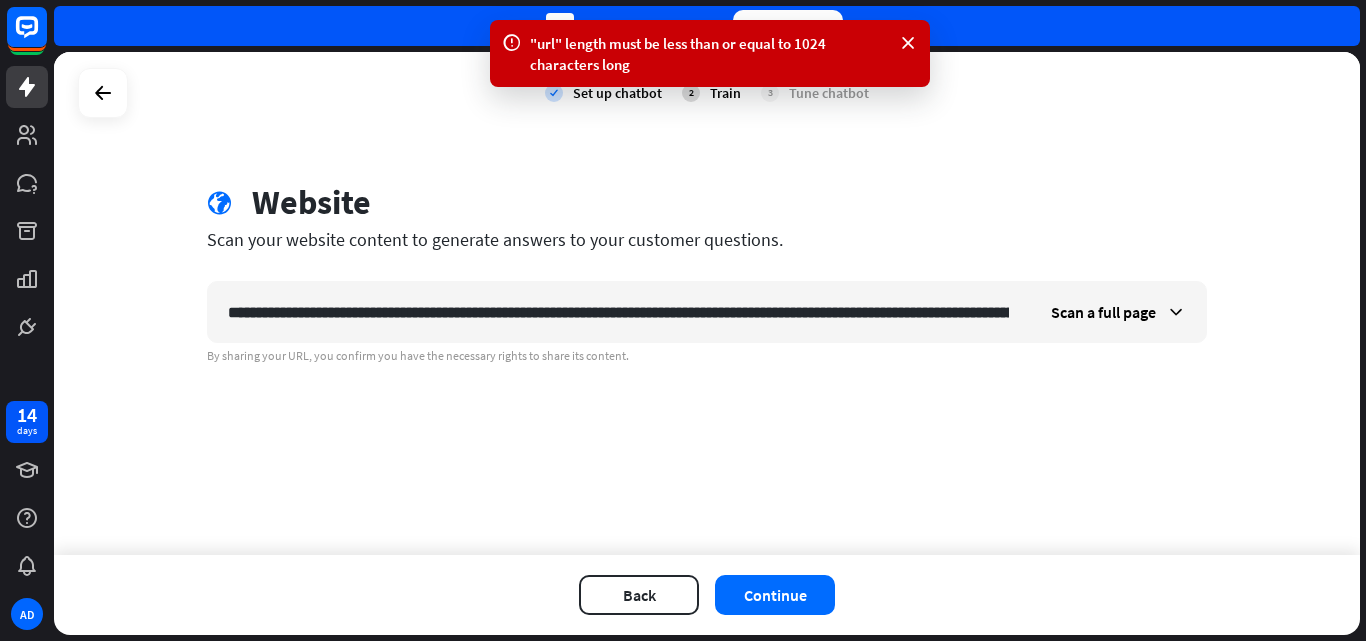 click on ""url" length must be less than or equal to 1024 characters long" at bounding box center (710, 53) 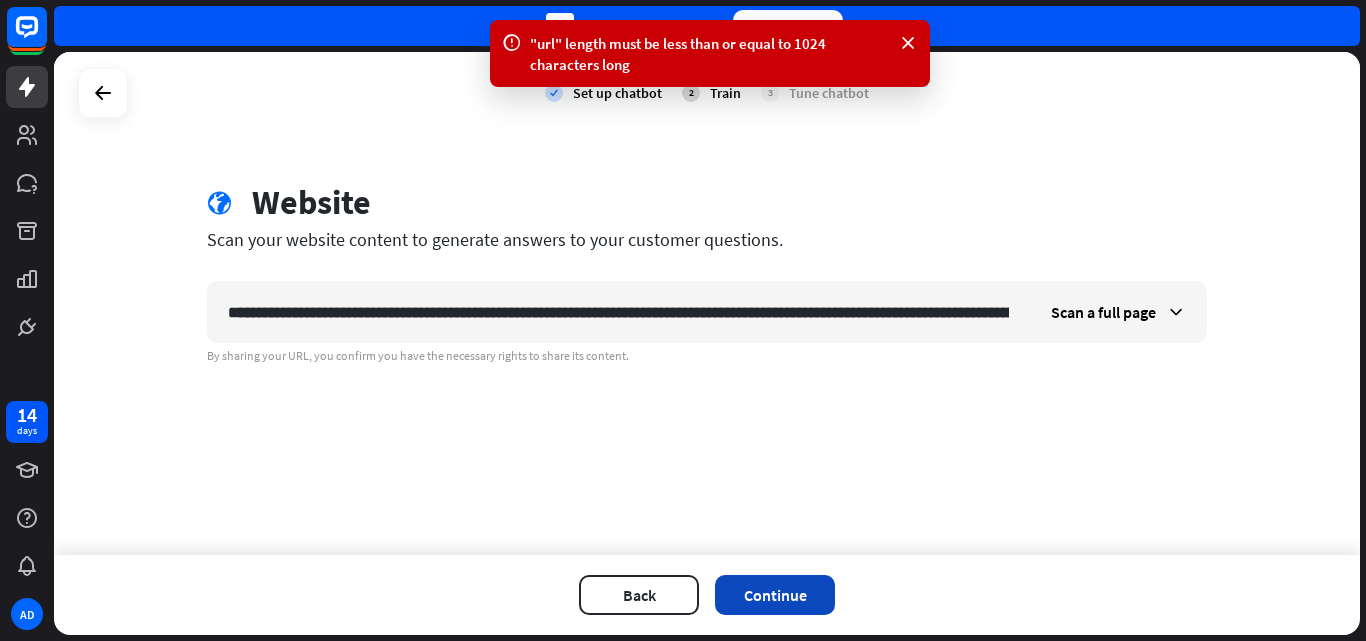 click on "Continue" at bounding box center (775, 595) 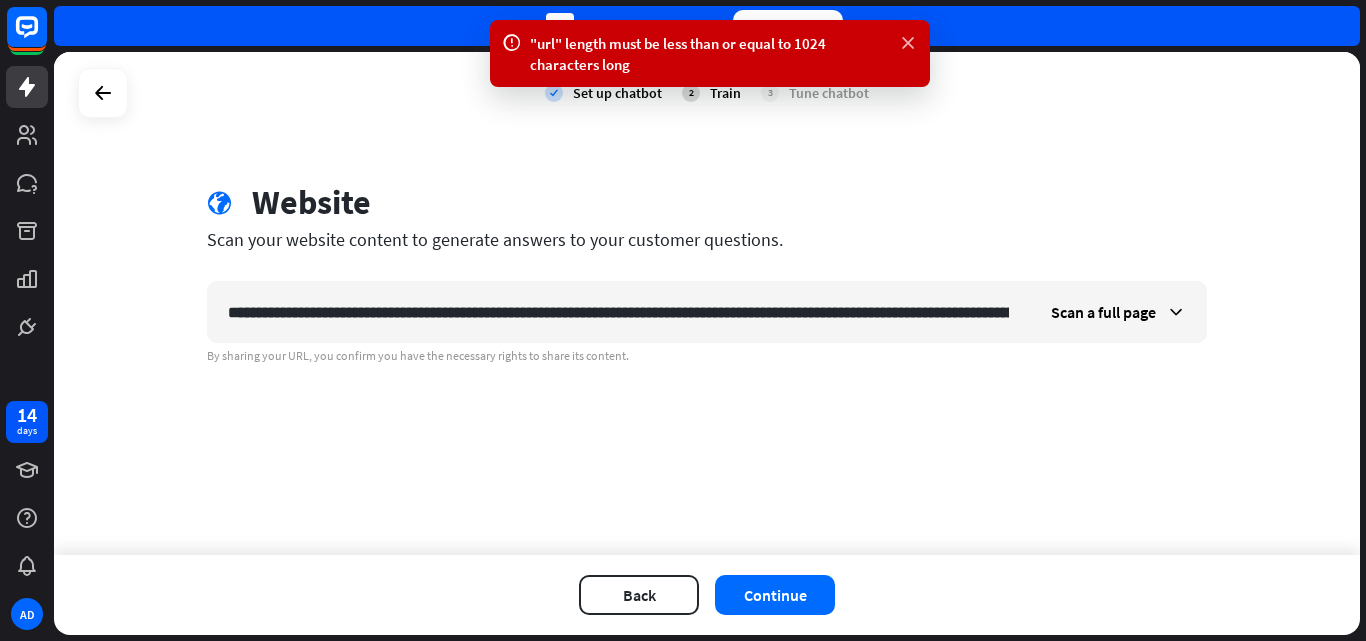 click at bounding box center (908, 43) 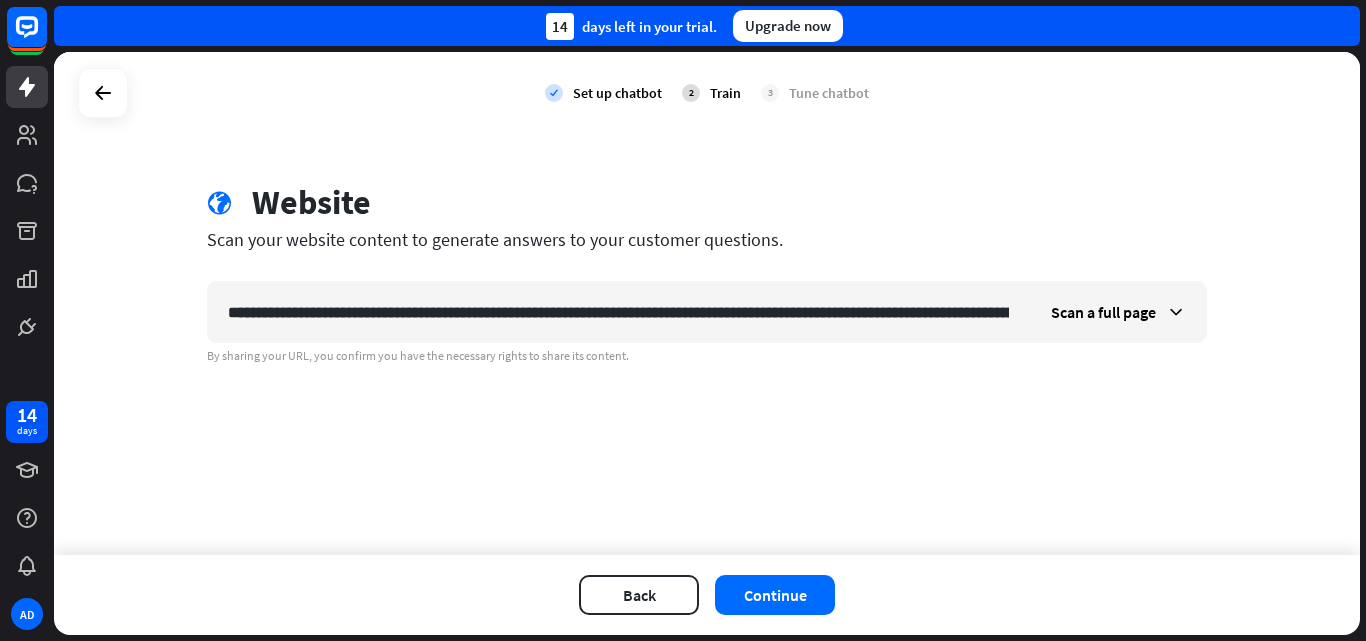 click on "check" at bounding box center [554, 93] 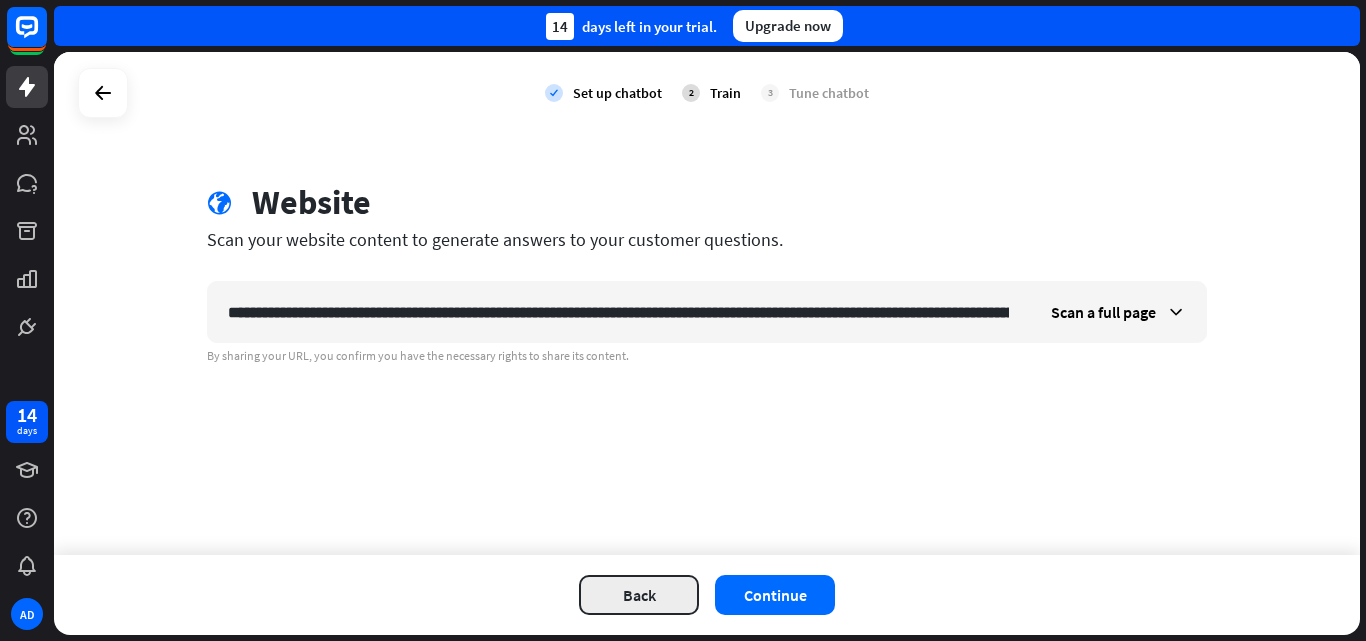 click on "Back" at bounding box center (639, 595) 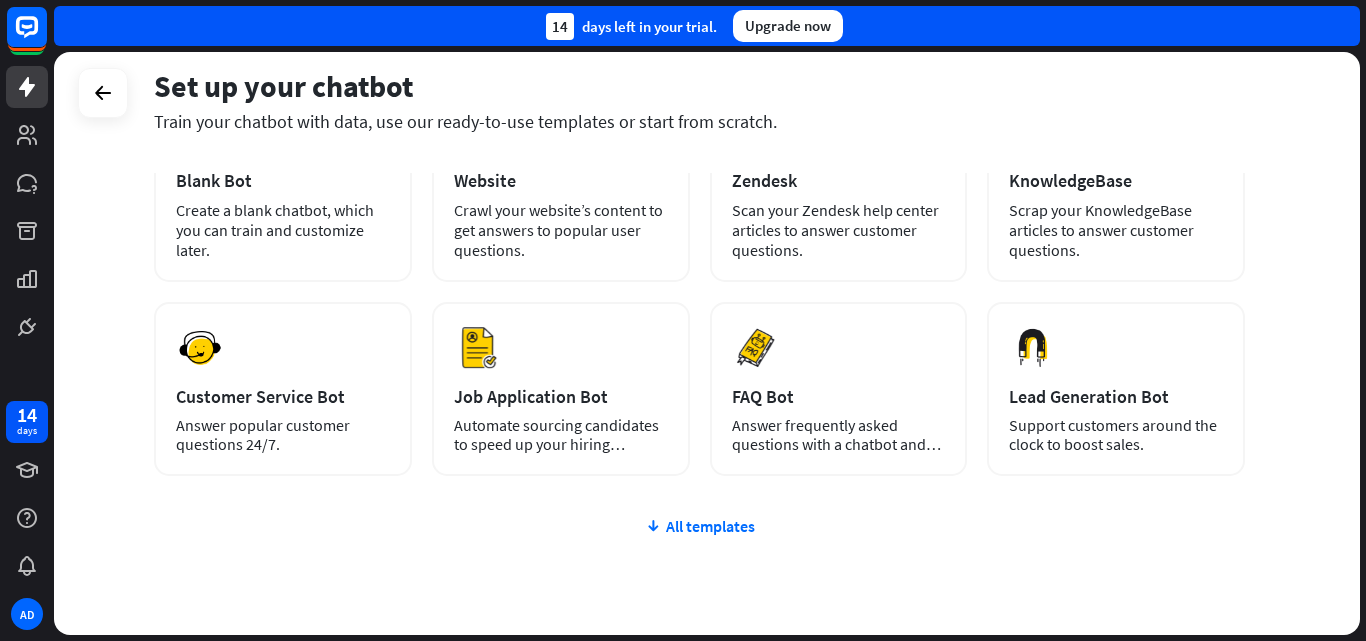 scroll, scrollTop: 165, scrollLeft: 0, axis: vertical 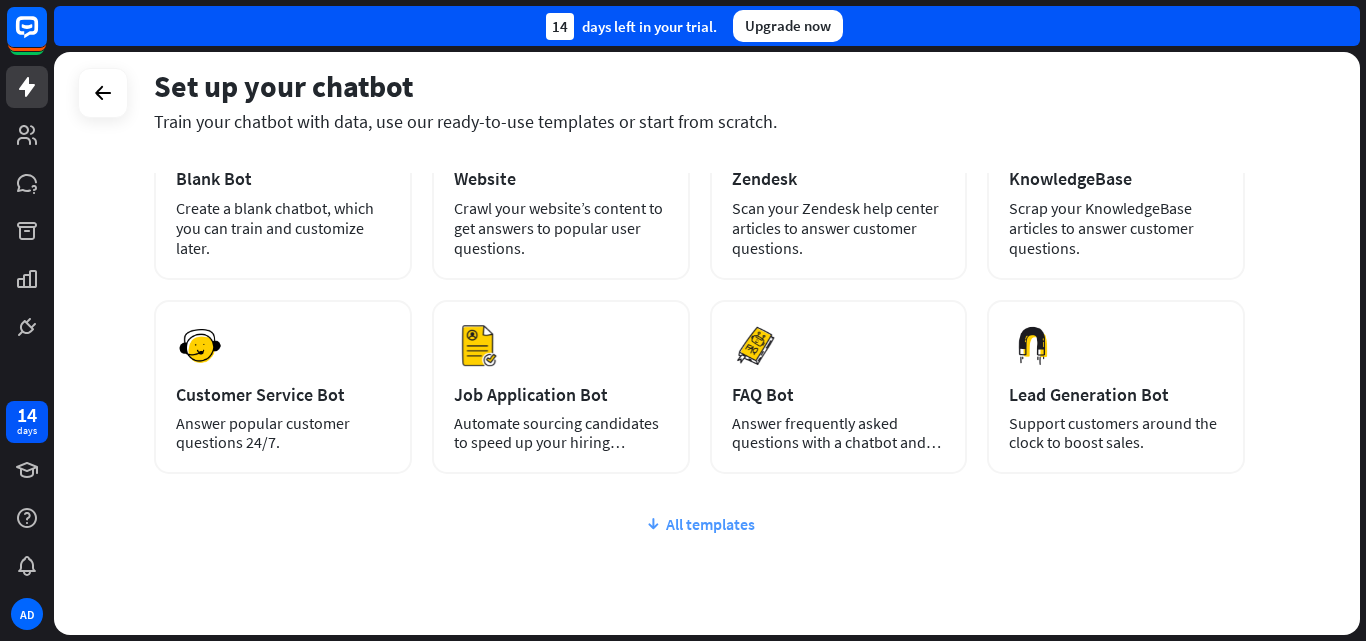 click on "All templates" at bounding box center [699, 524] 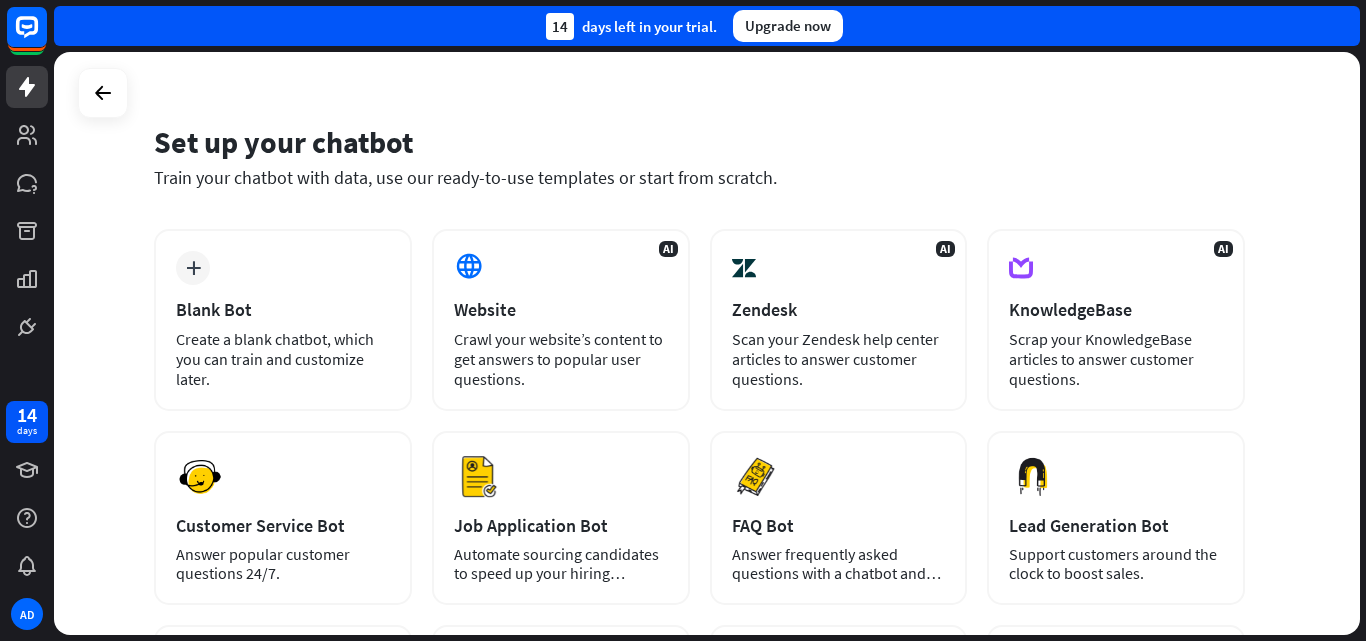 scroll, scrollTop: 0, scrollLeft: 0, axis: both 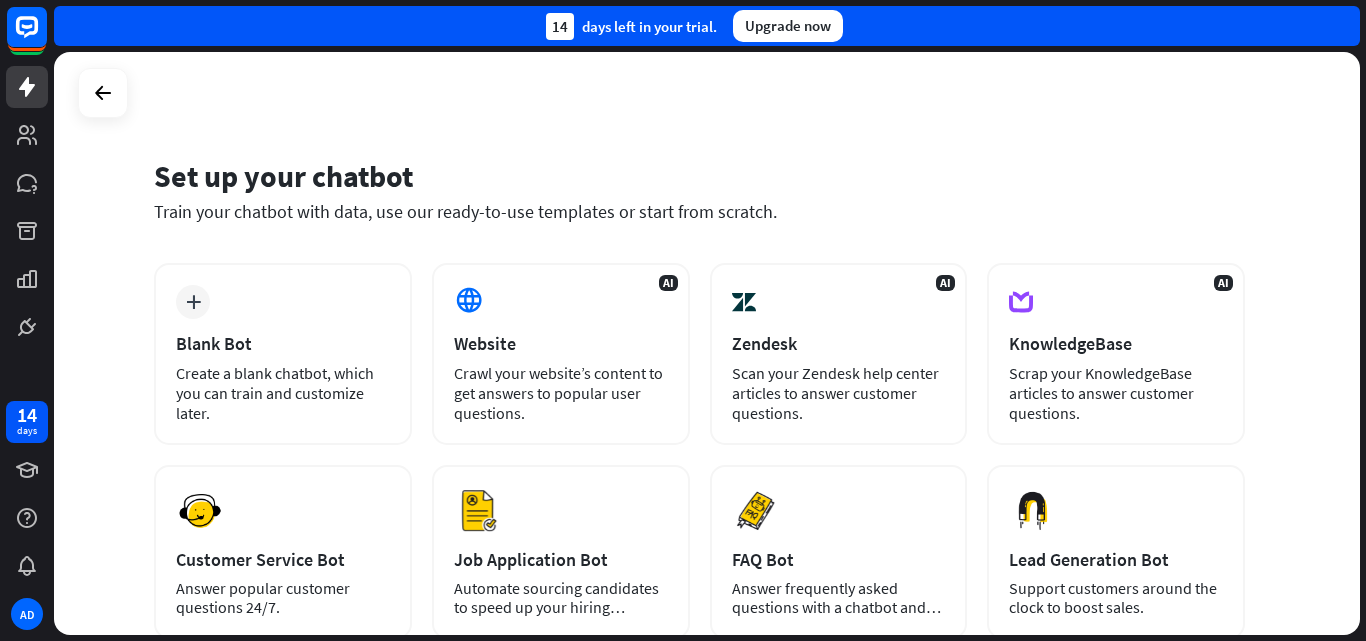 click on "Upgrade now" at bounding box center (788, 26) 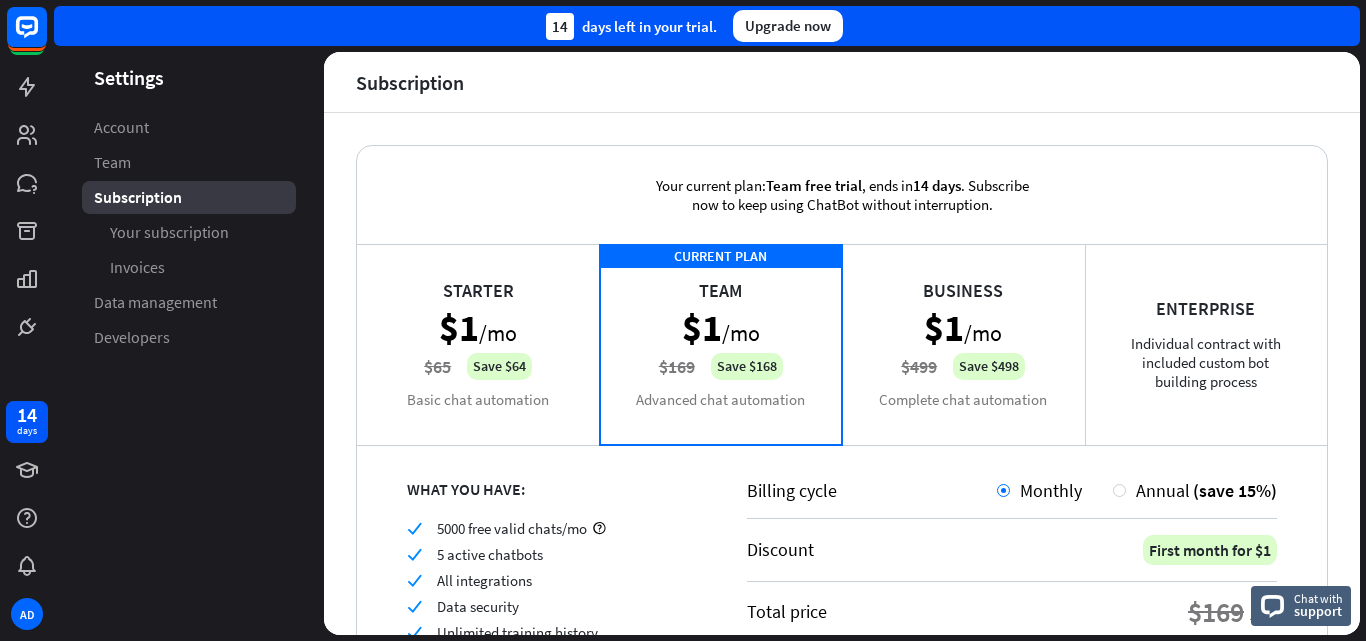 click on "14
days
left in your trial." at bounding box center (631, 26) 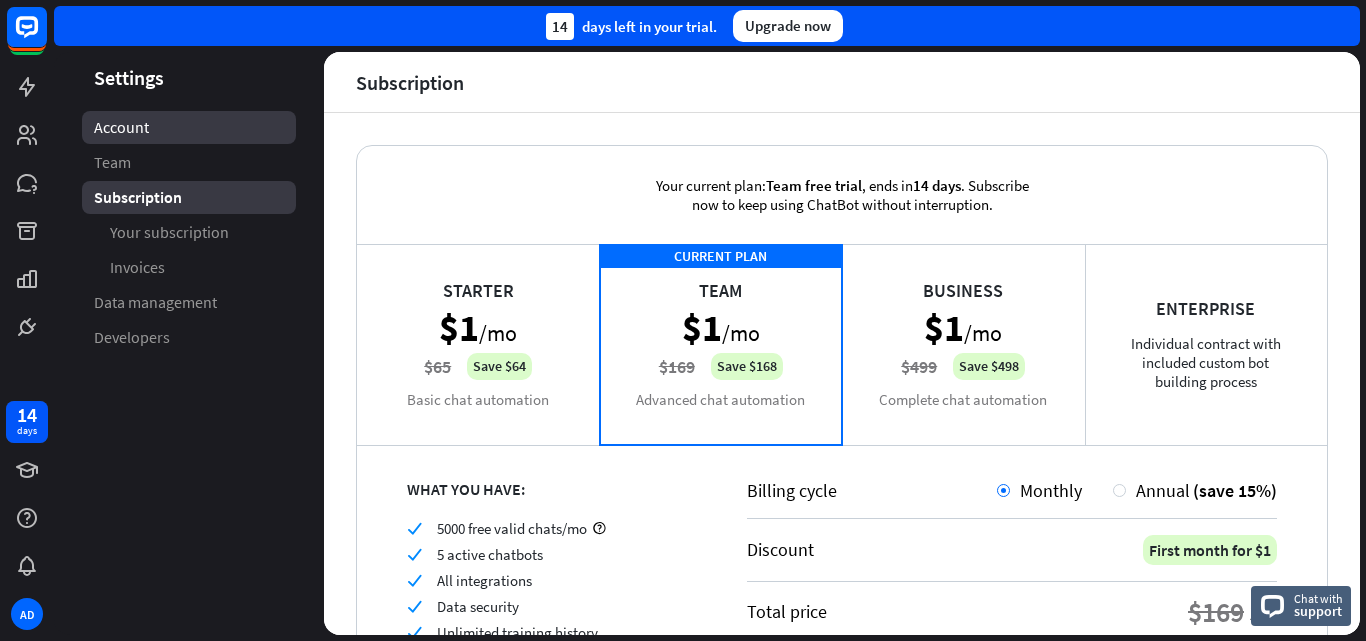 click on "Account" at bounding box center [121, 127] 